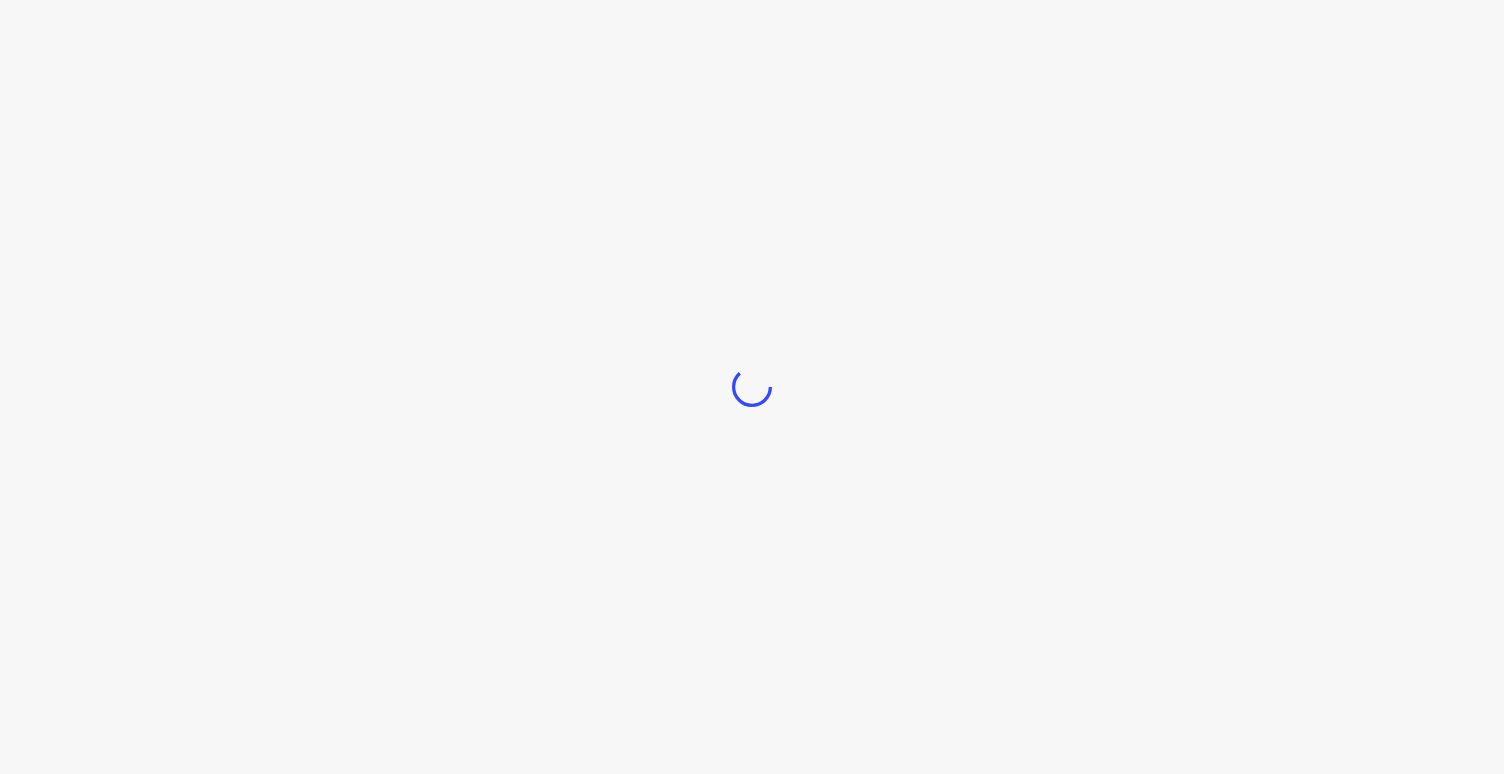 scroll, scrollTop: 0, scrollLeft: 0, axis: both 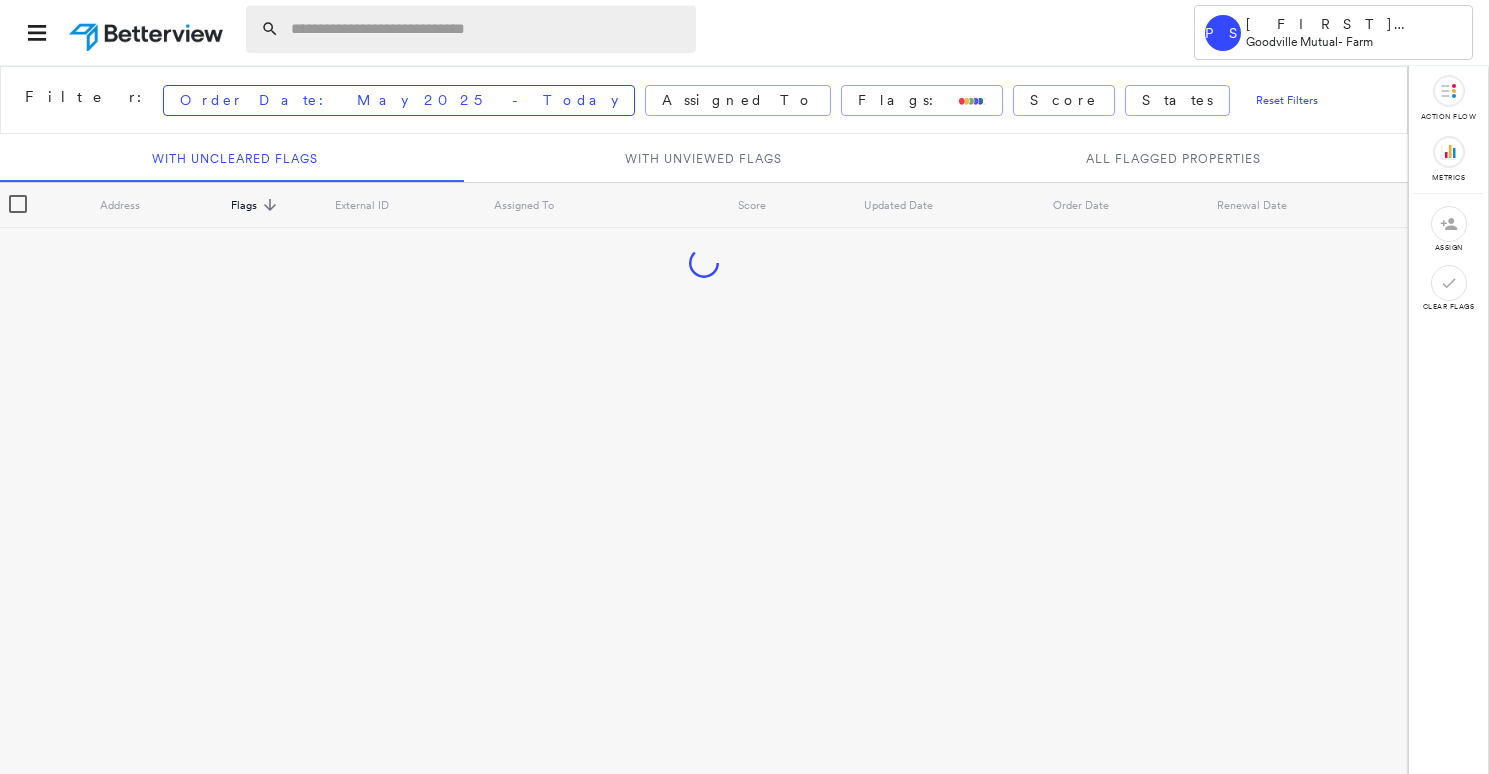click at bounding box center [487, 29] 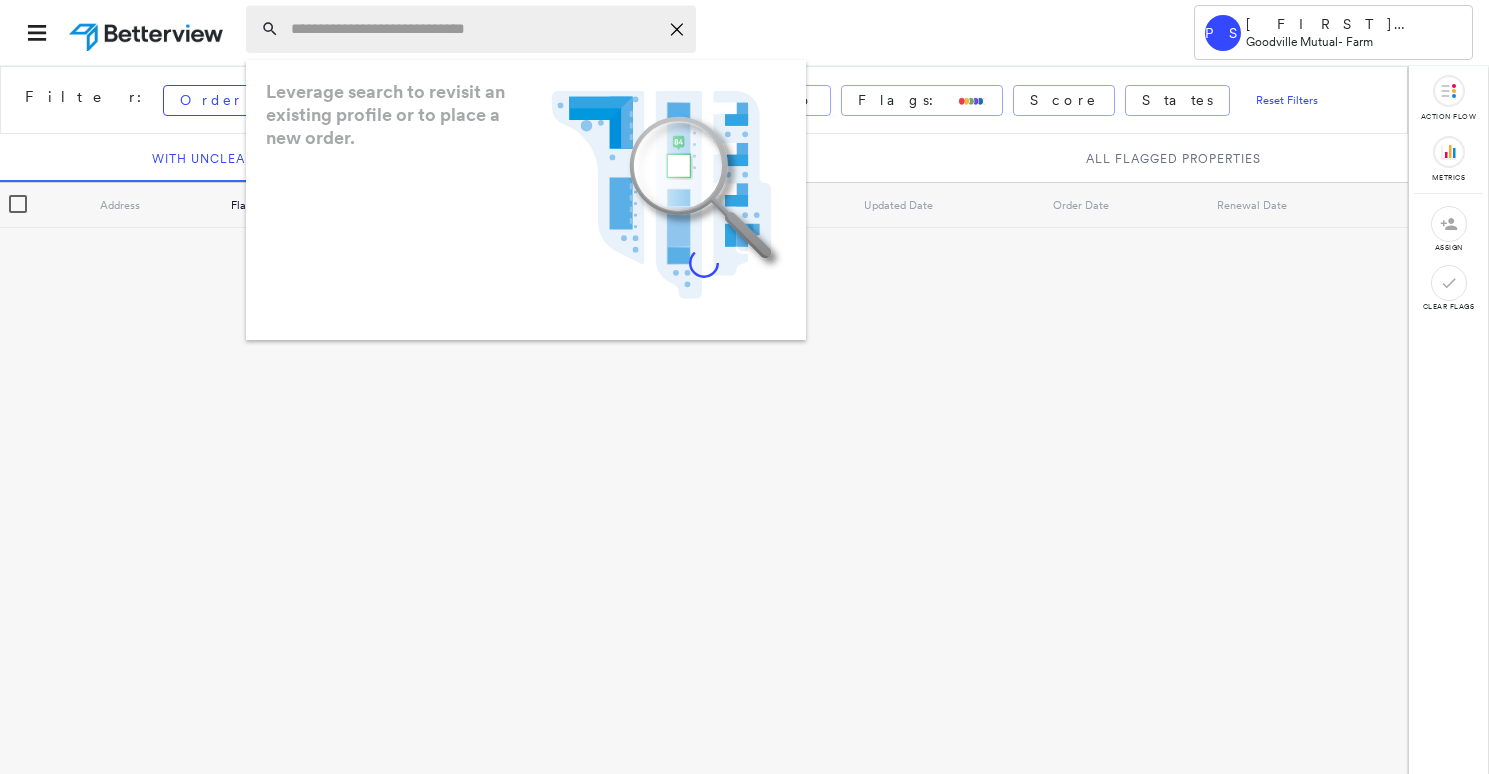 paste on "**********" 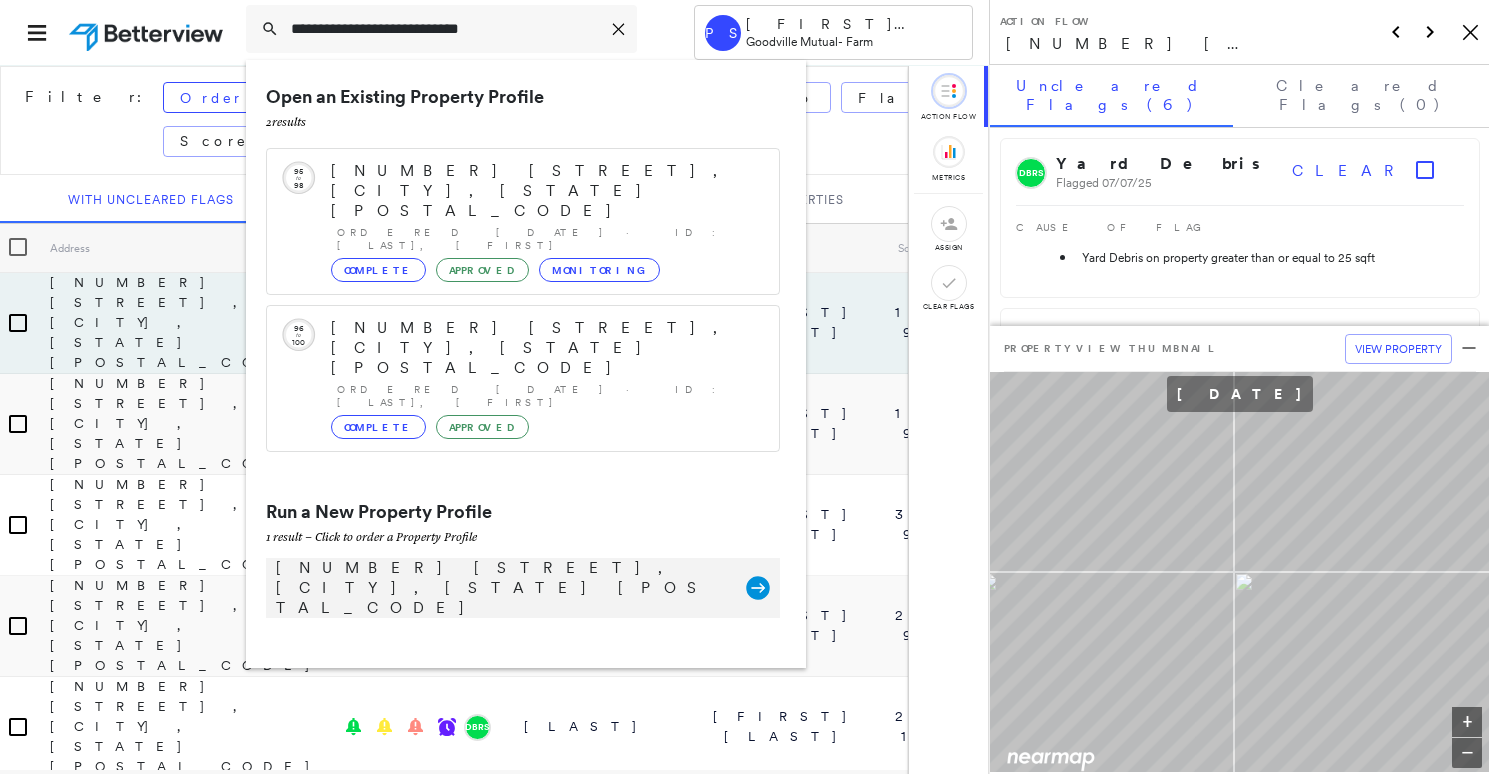 type on "**********" 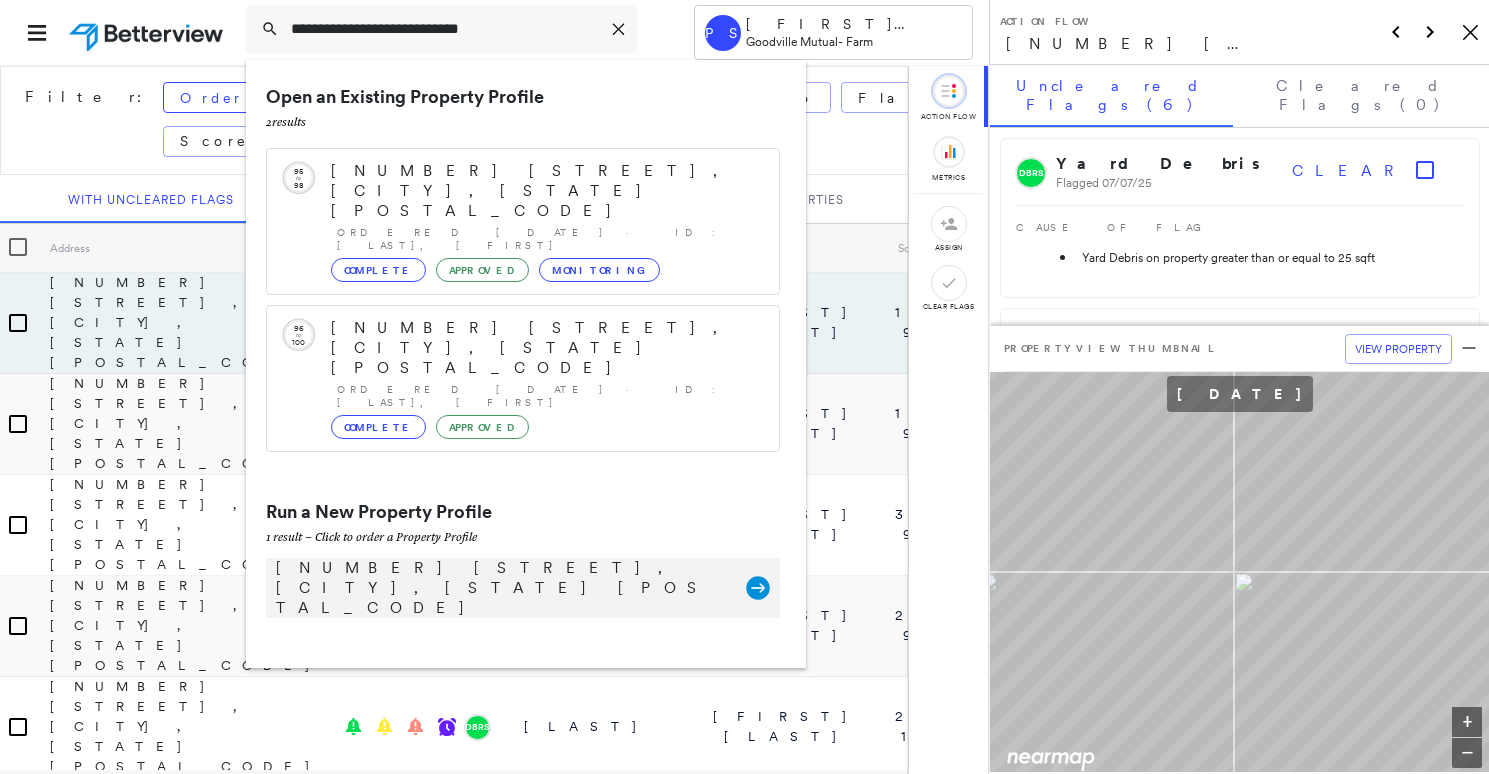 click 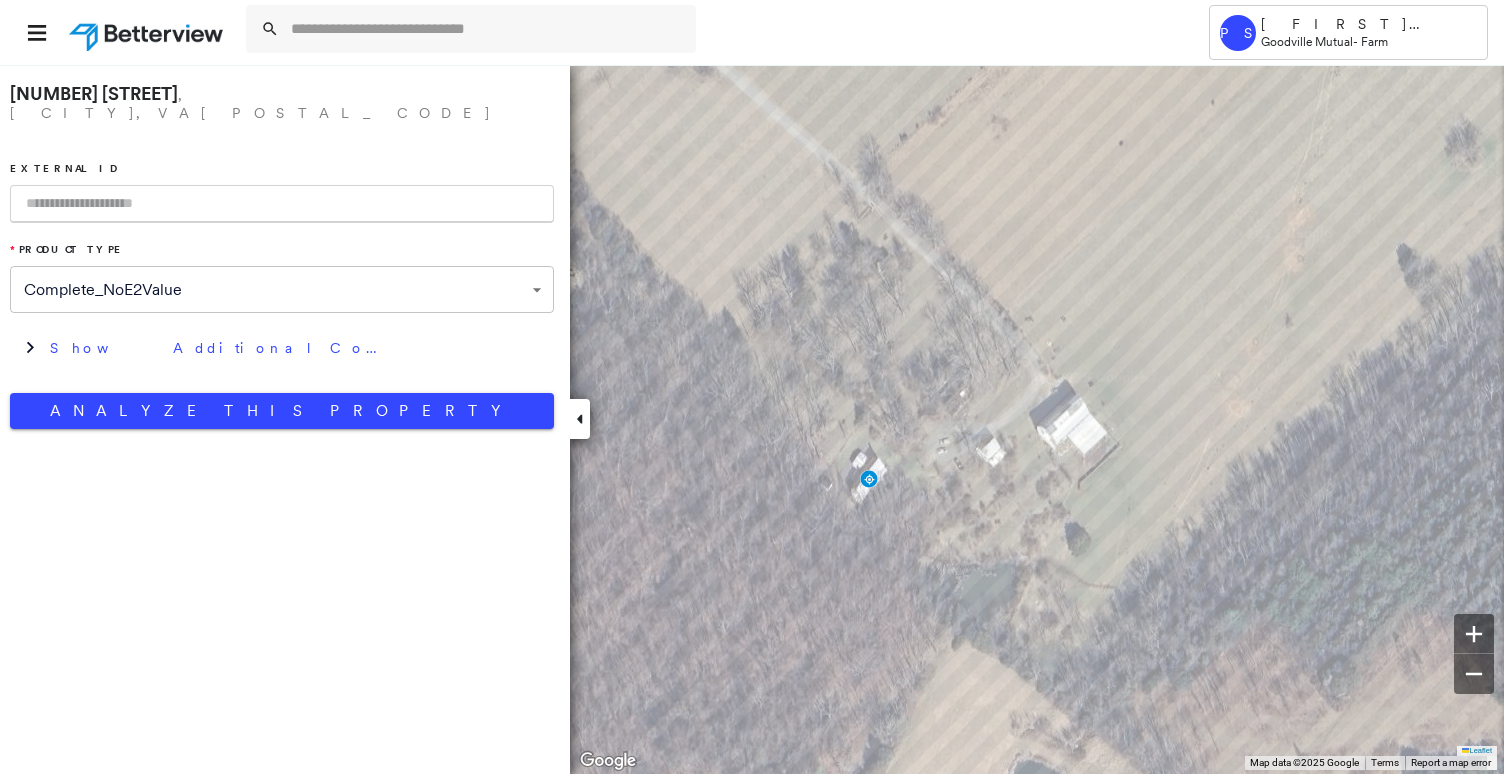 click at bounding box center [282, 204] 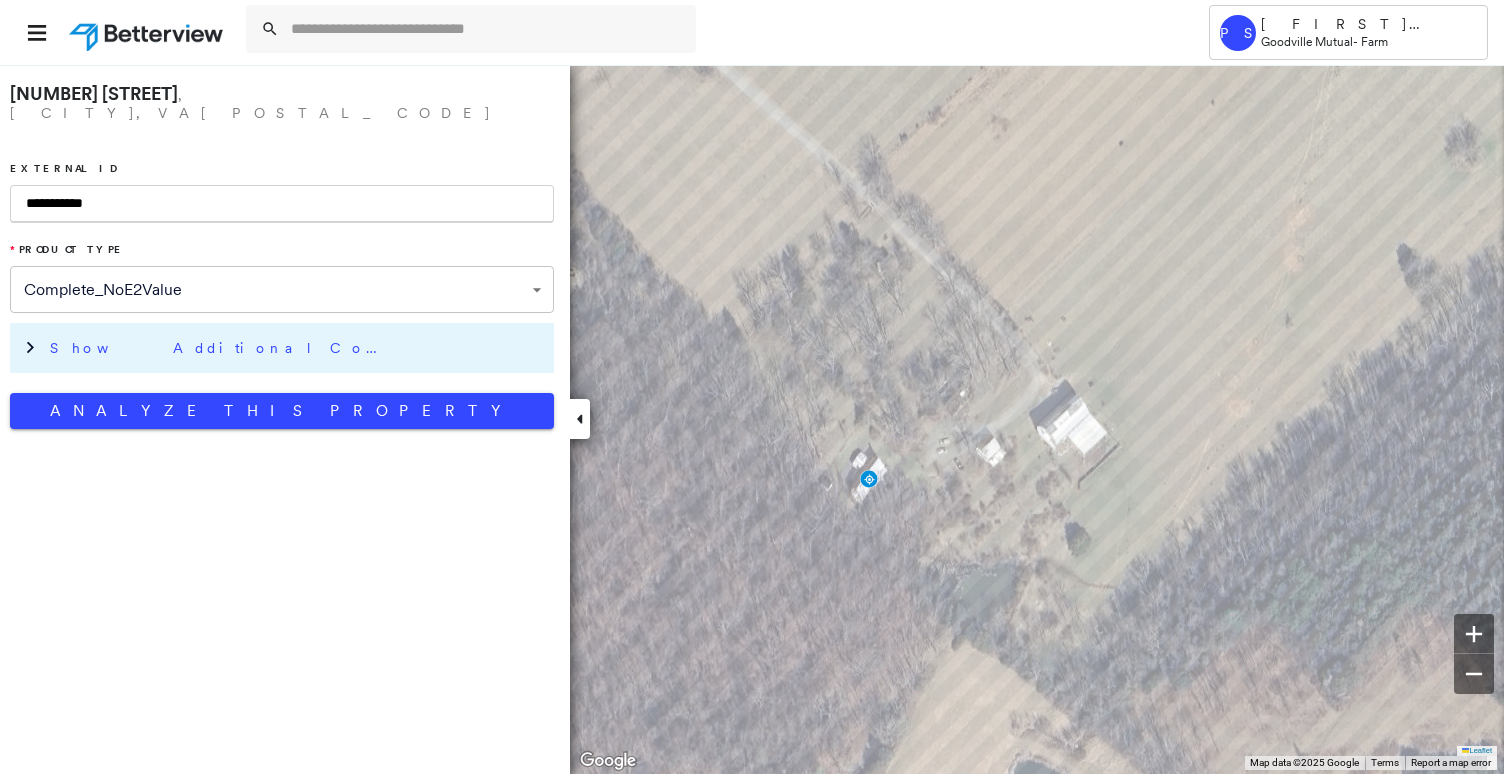 type on "**********" 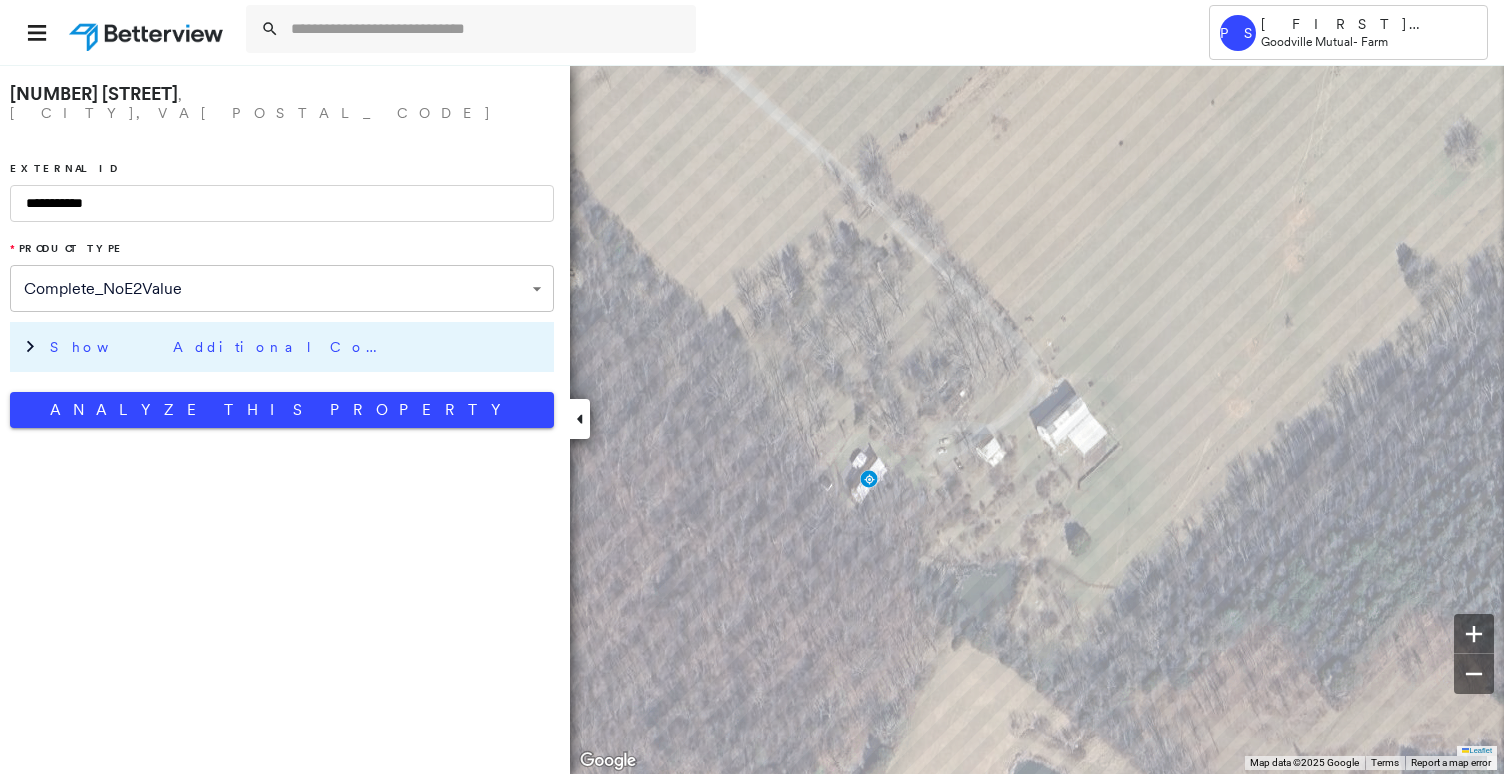 click on "Show Additional Company Data" at bounding box center (220, 347) 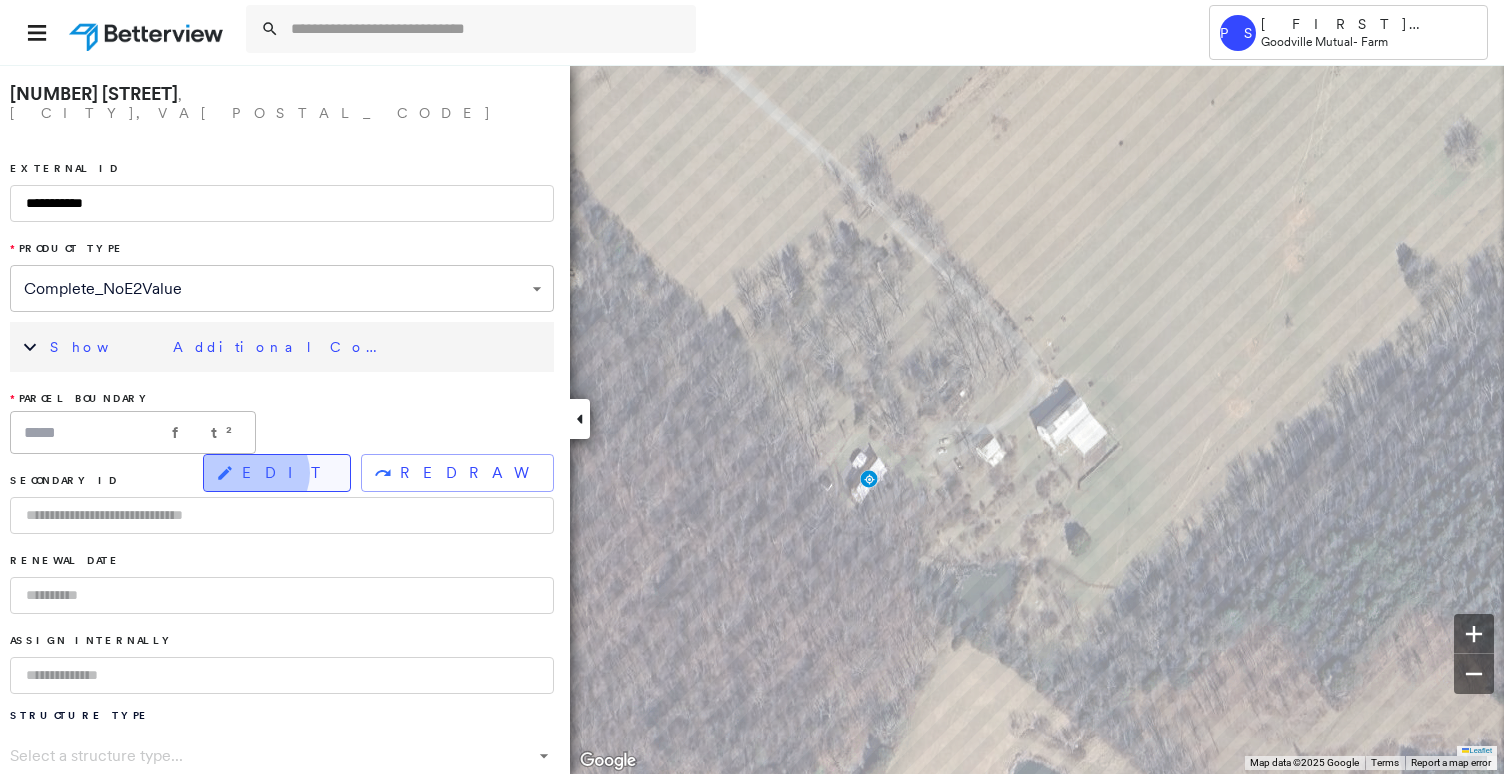 click on "EDIT" at bounding box center [288, 473] 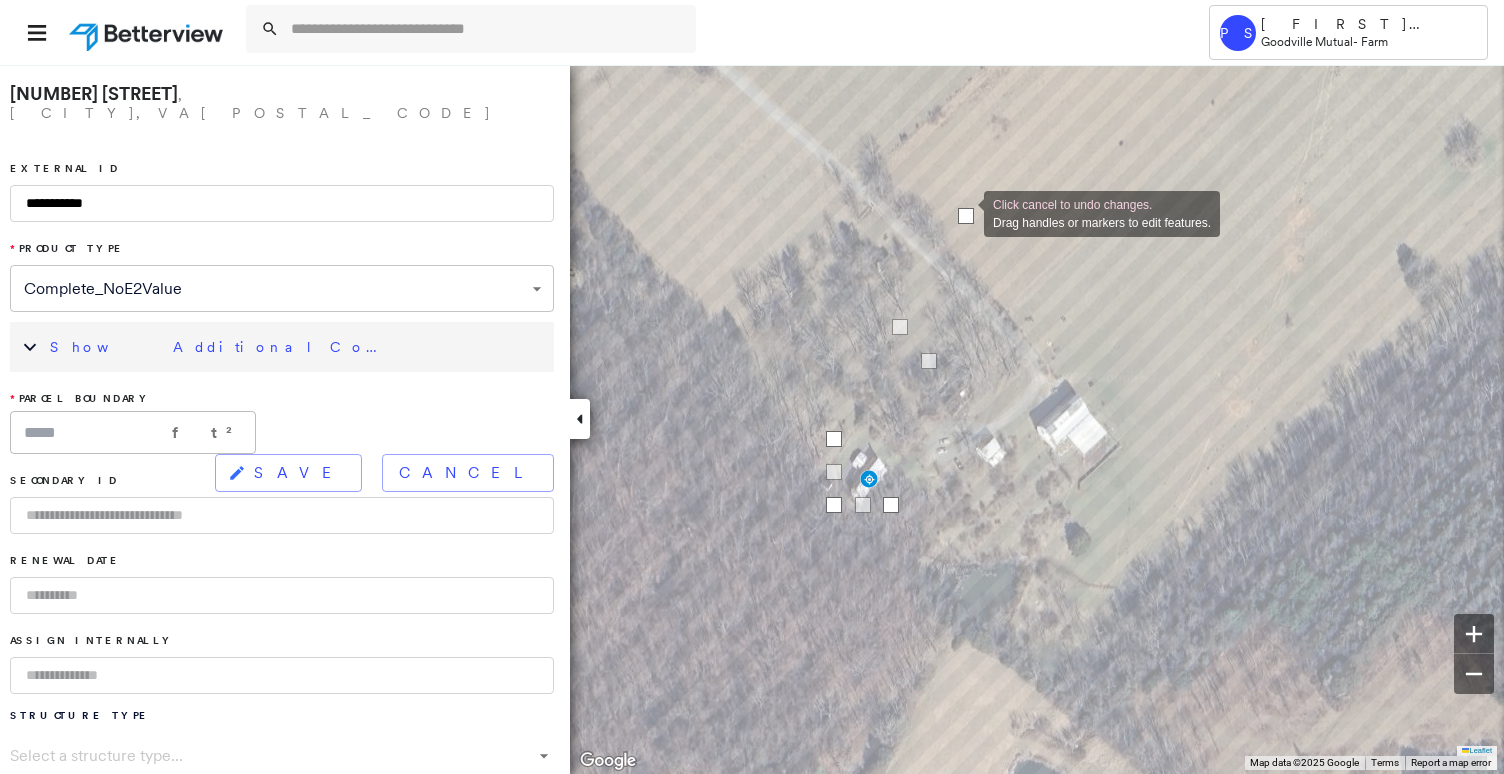 drag, startPoint x: 889, startPoint y: 435, endPoint x: 964, endPoint y: 212, distance: 235.2743 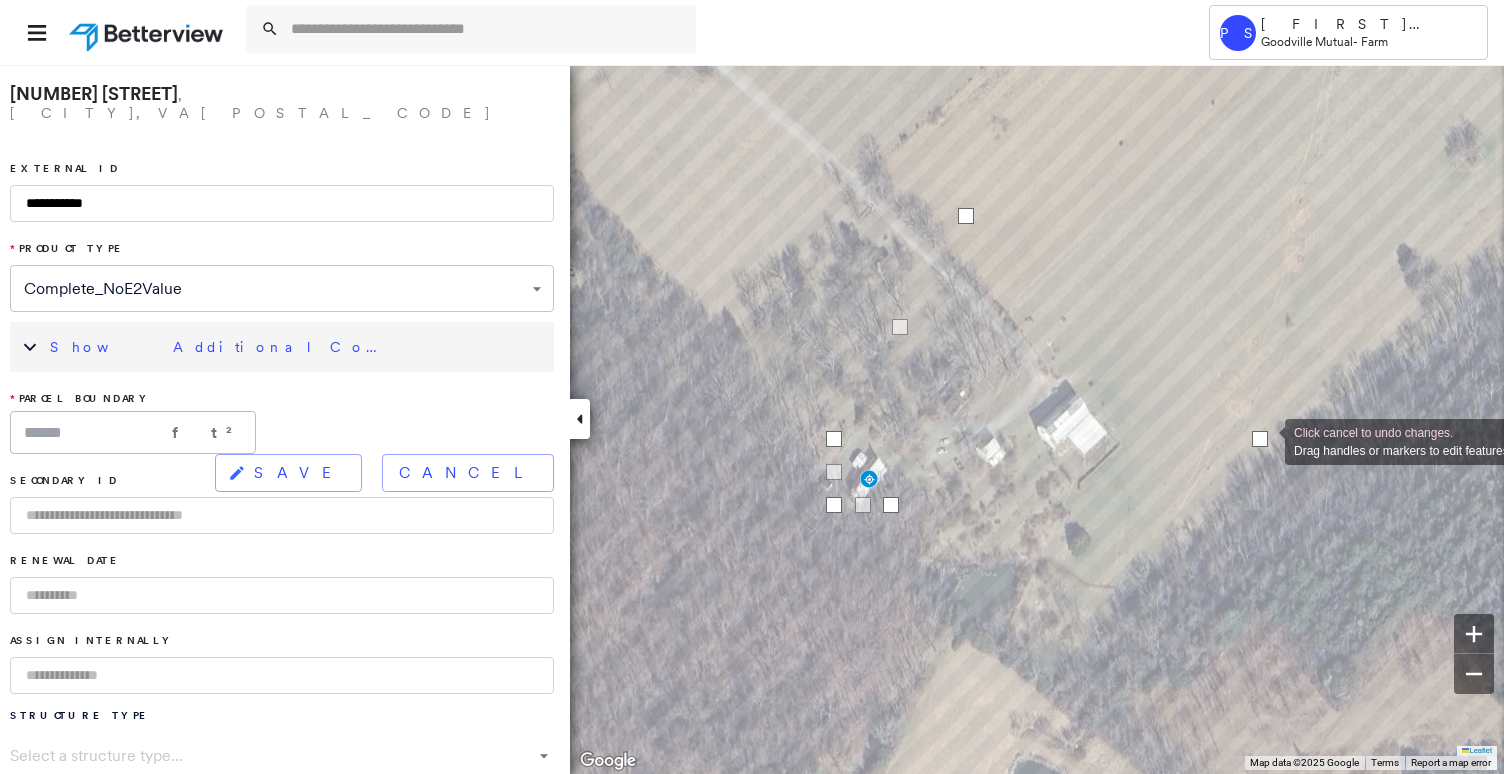 drag, startPoint x: 934, startPoint y: 362, endPoint x: 1265, endPoint y: 440, distance: 340.06616 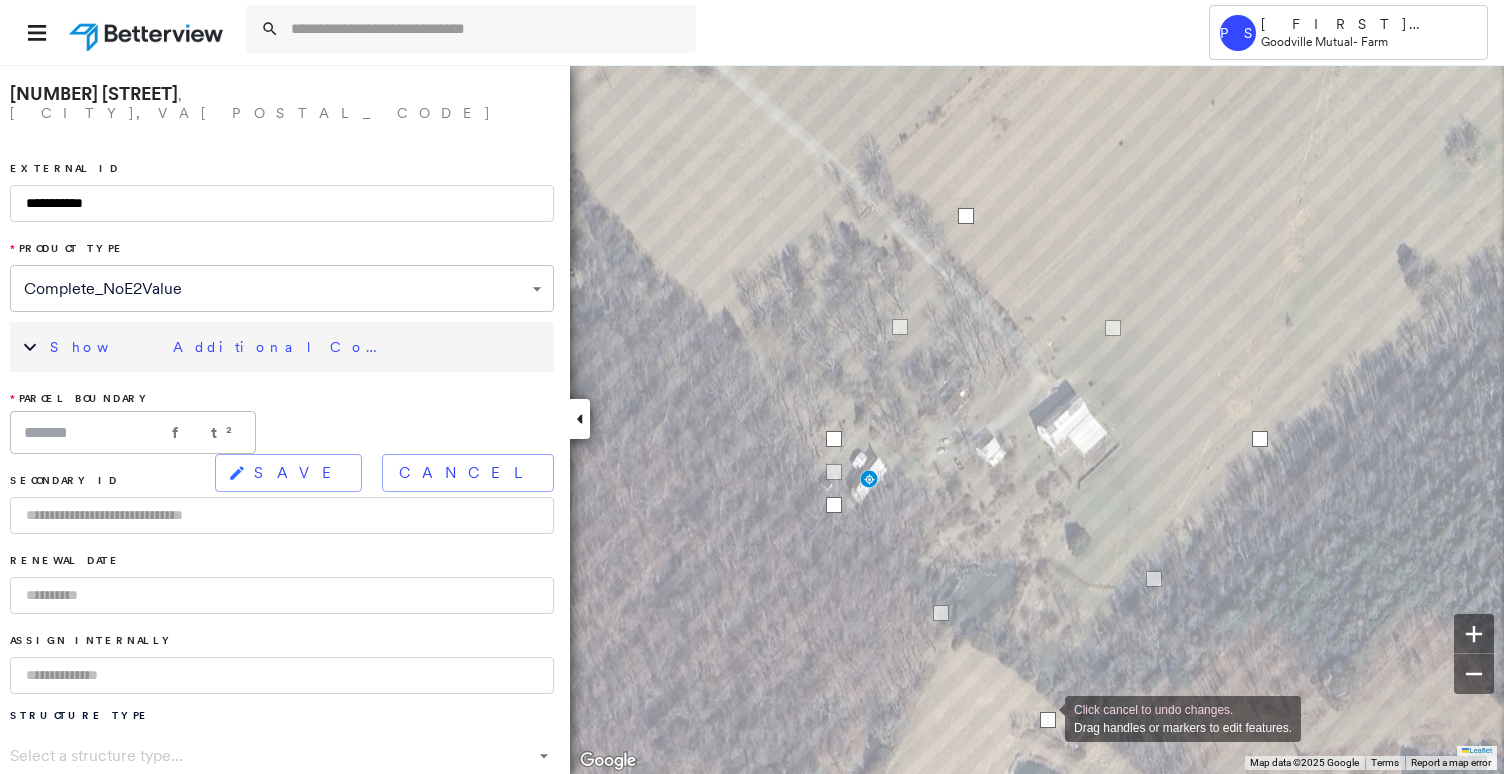 drag, startPoint x: 888, startPoint y: 502, endPoint x: 1045, endPoint y: 717, distance: 266.2217 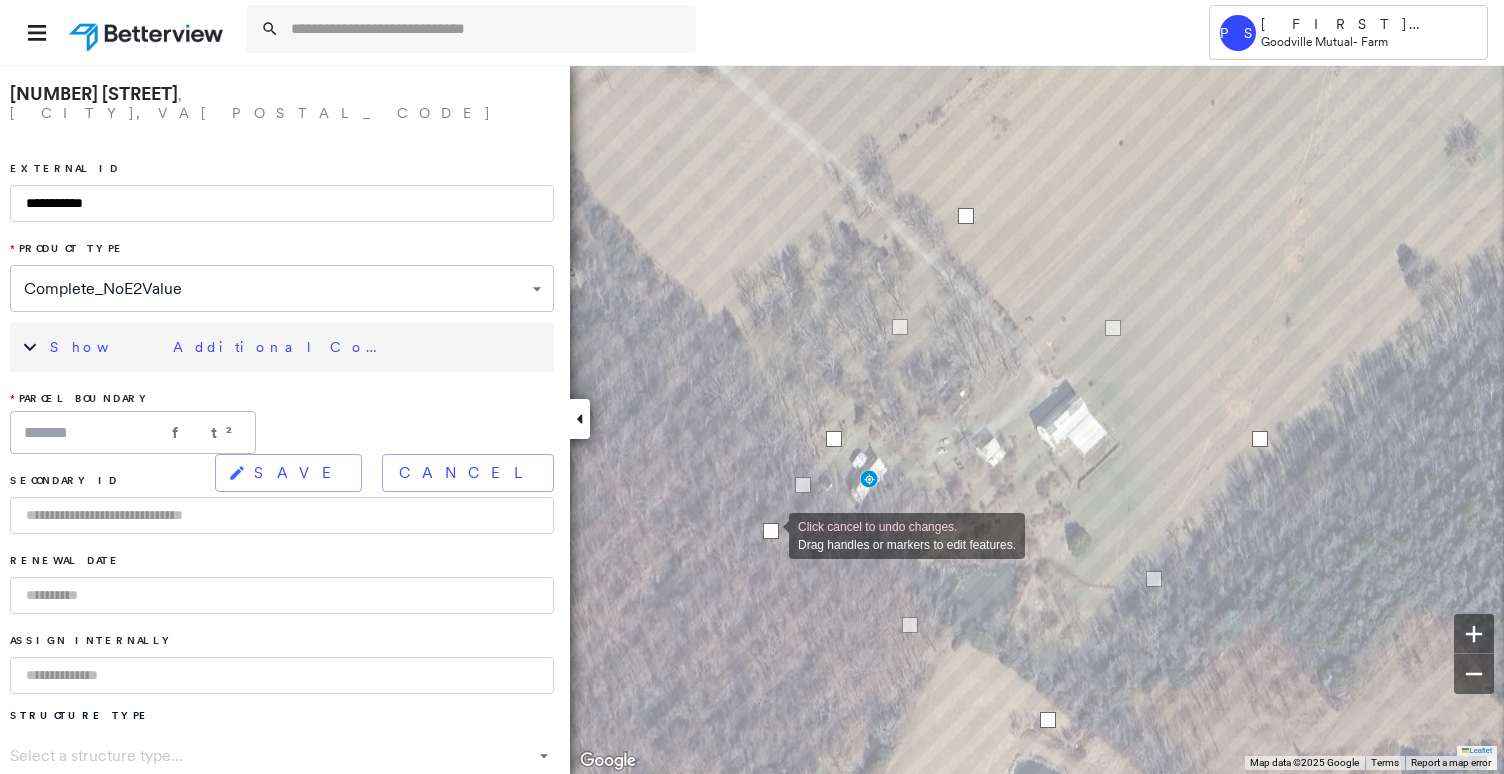 drag, startPoint x: 824, startPoint y: 512, endPoint x: 769, endPoint y: 534, distance: 59.236813 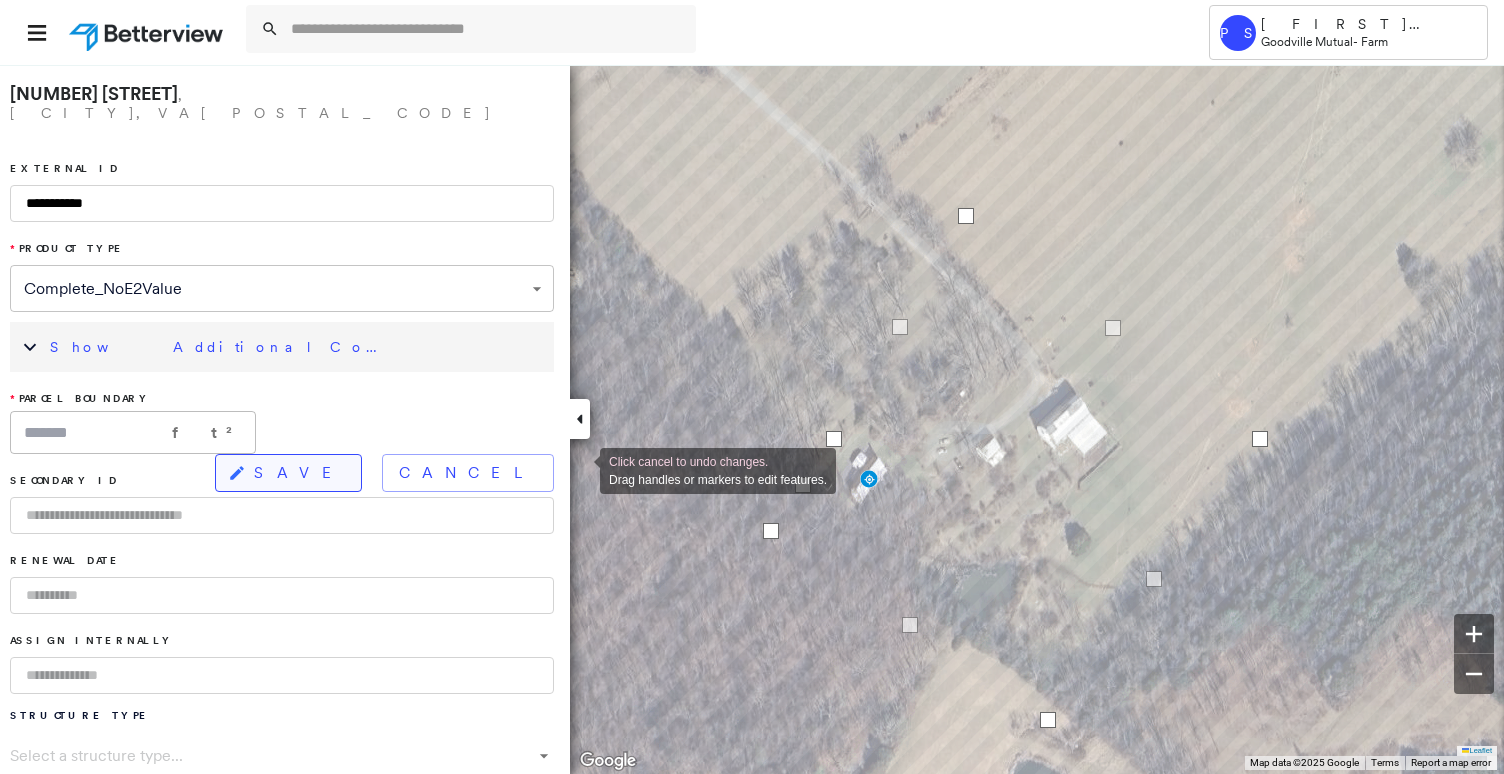 click on "SAVE" at bounding box center [299, 473] 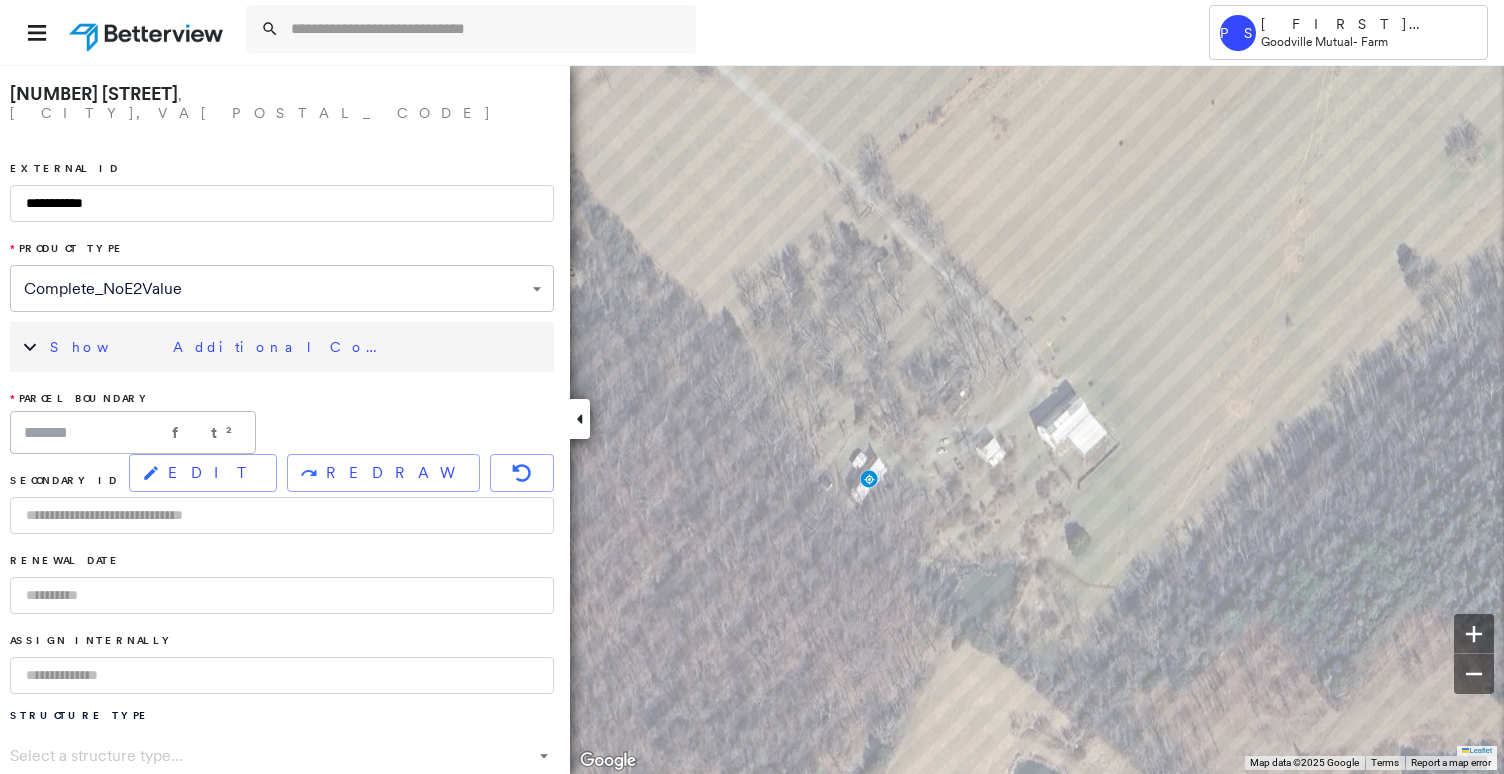 type on "*******" 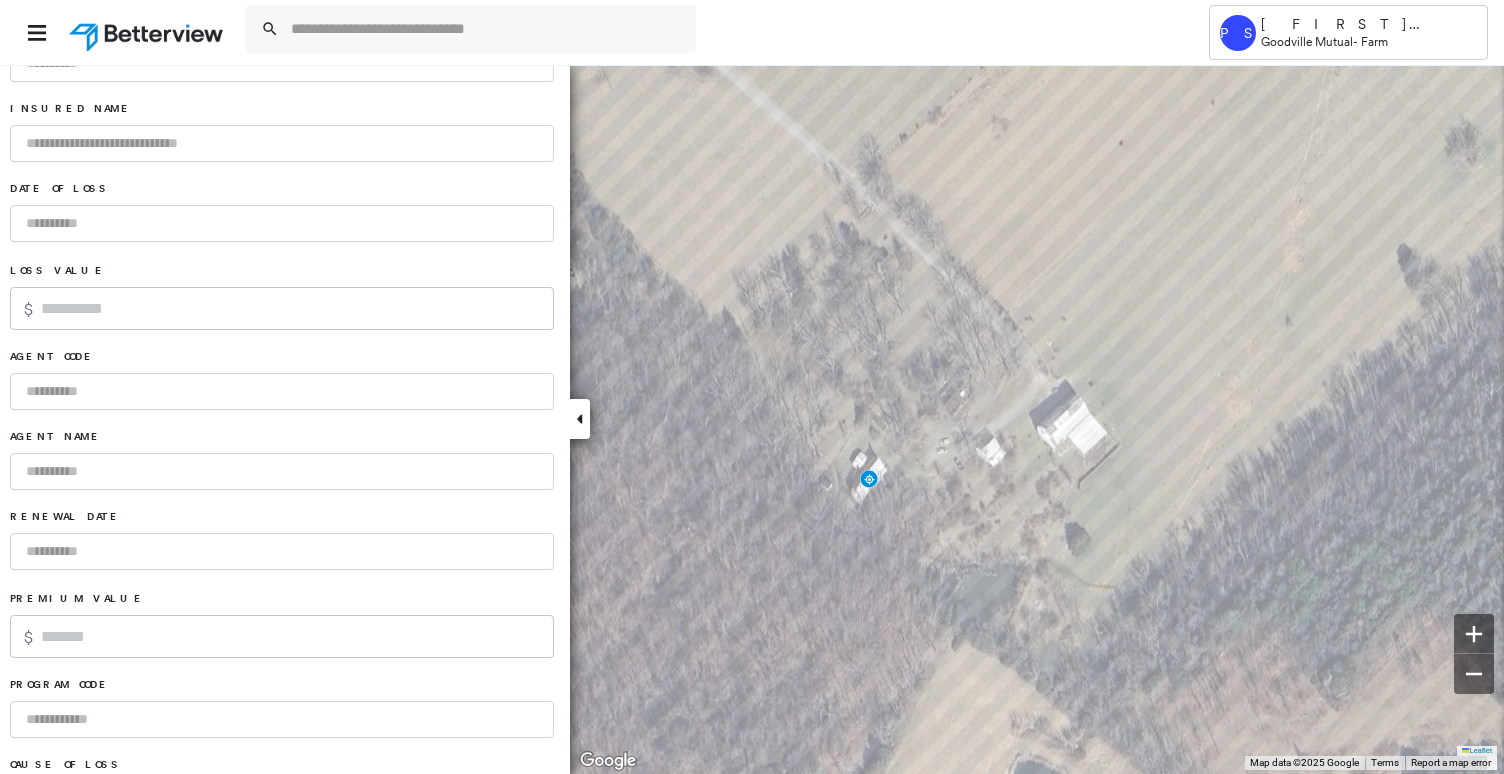 scroll, scrollTop: 1279, scrollLeft: 0, axis: vertical 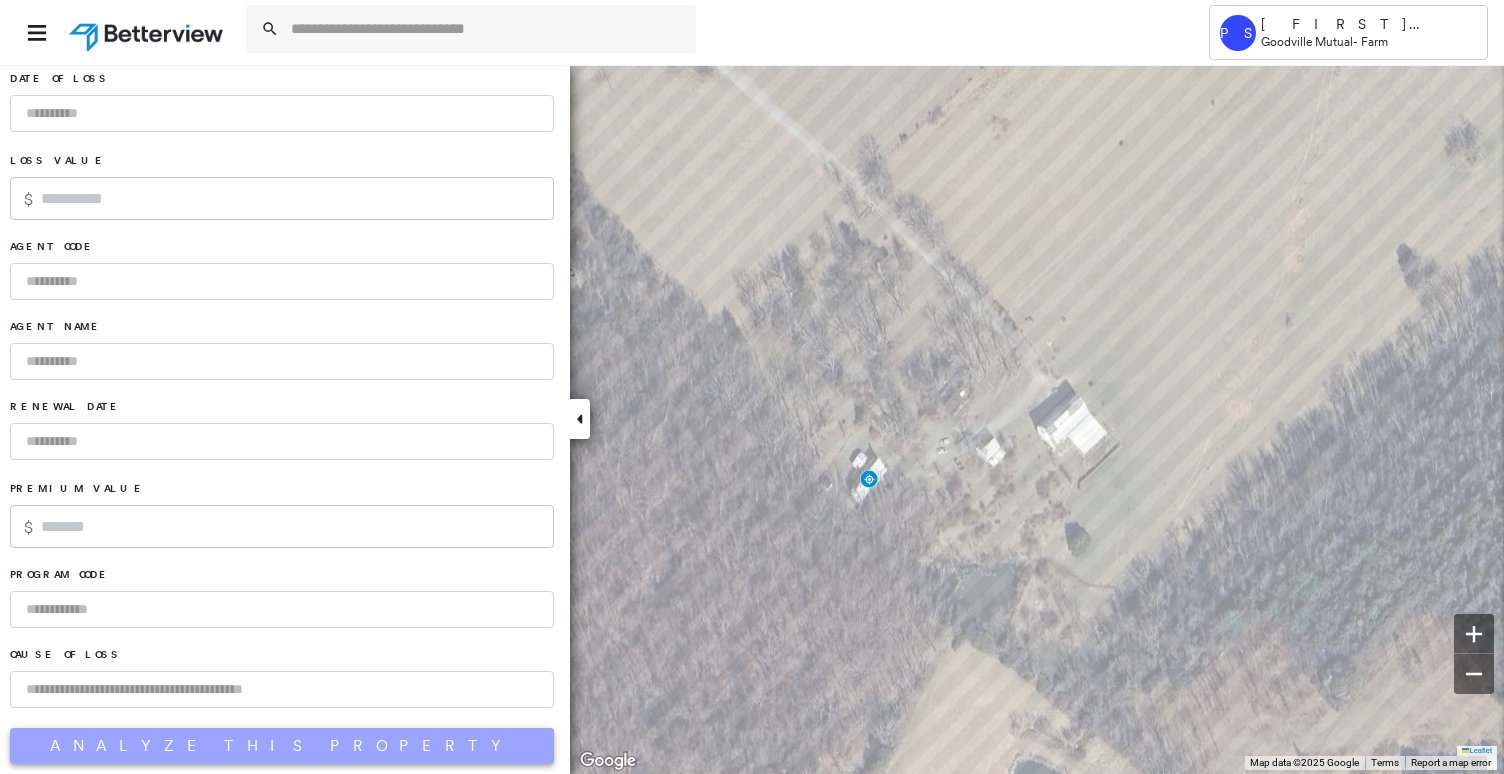 click on "Analyze This Property" at bounding box center (282, 746) 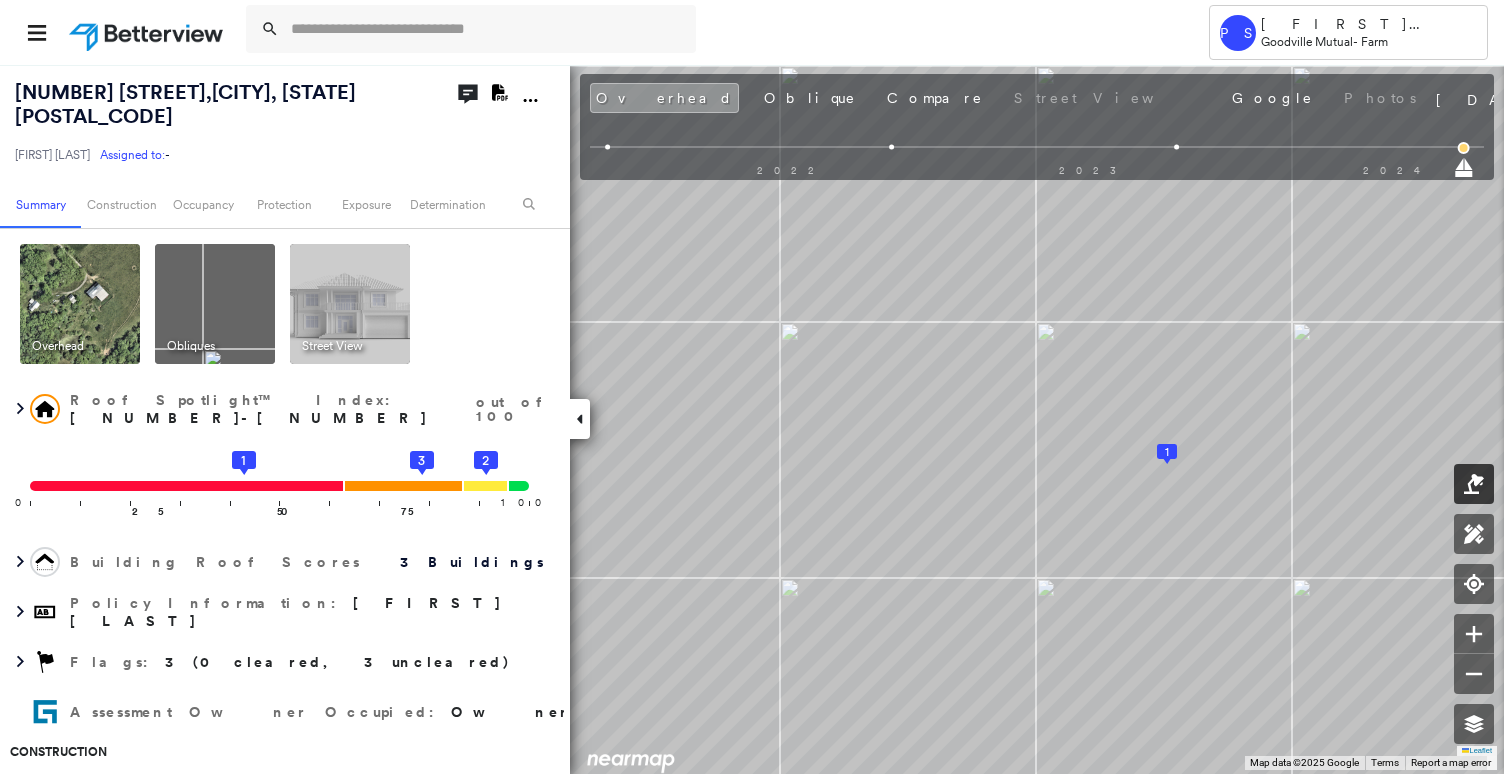 click 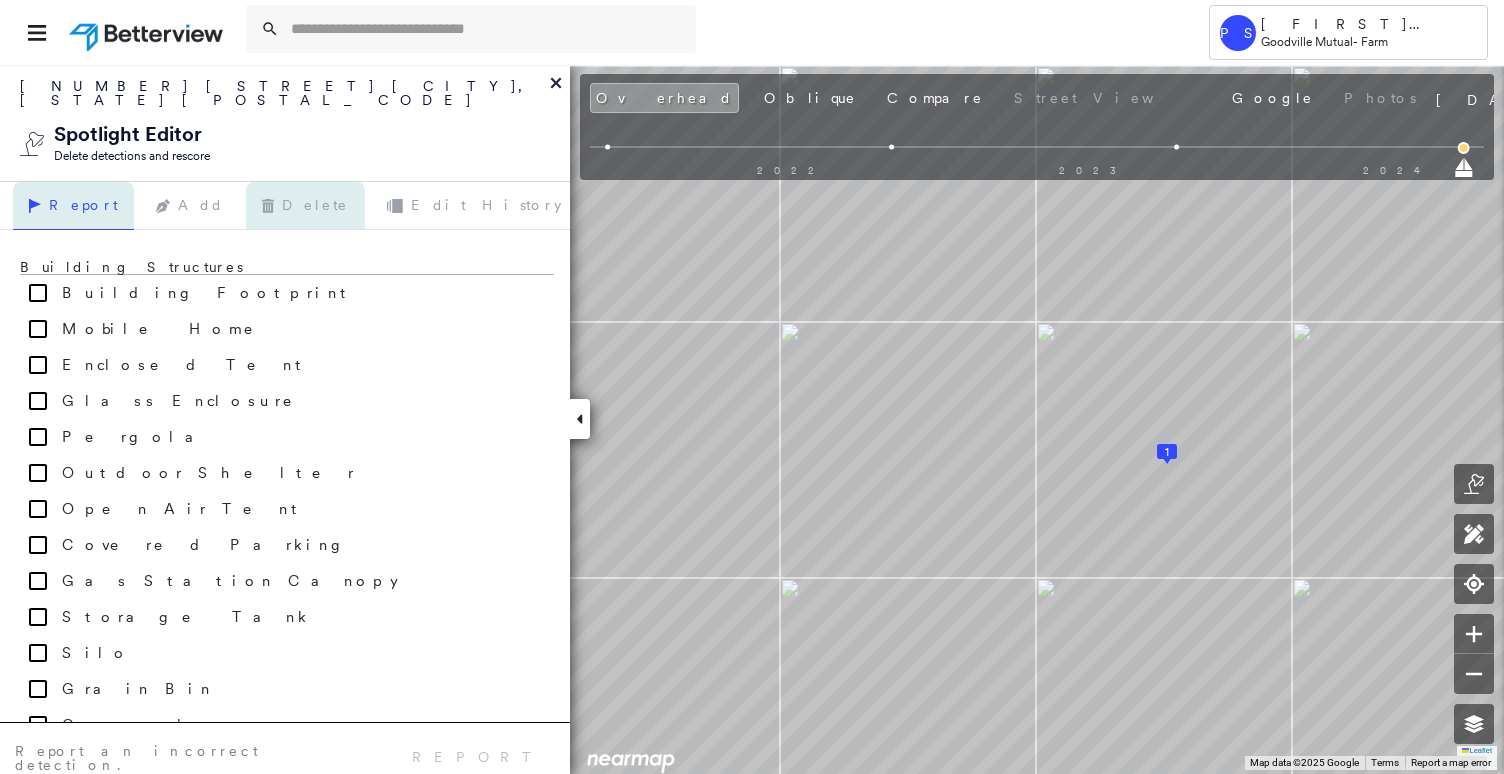 click on "Delete" at bounding box center [305, 206] 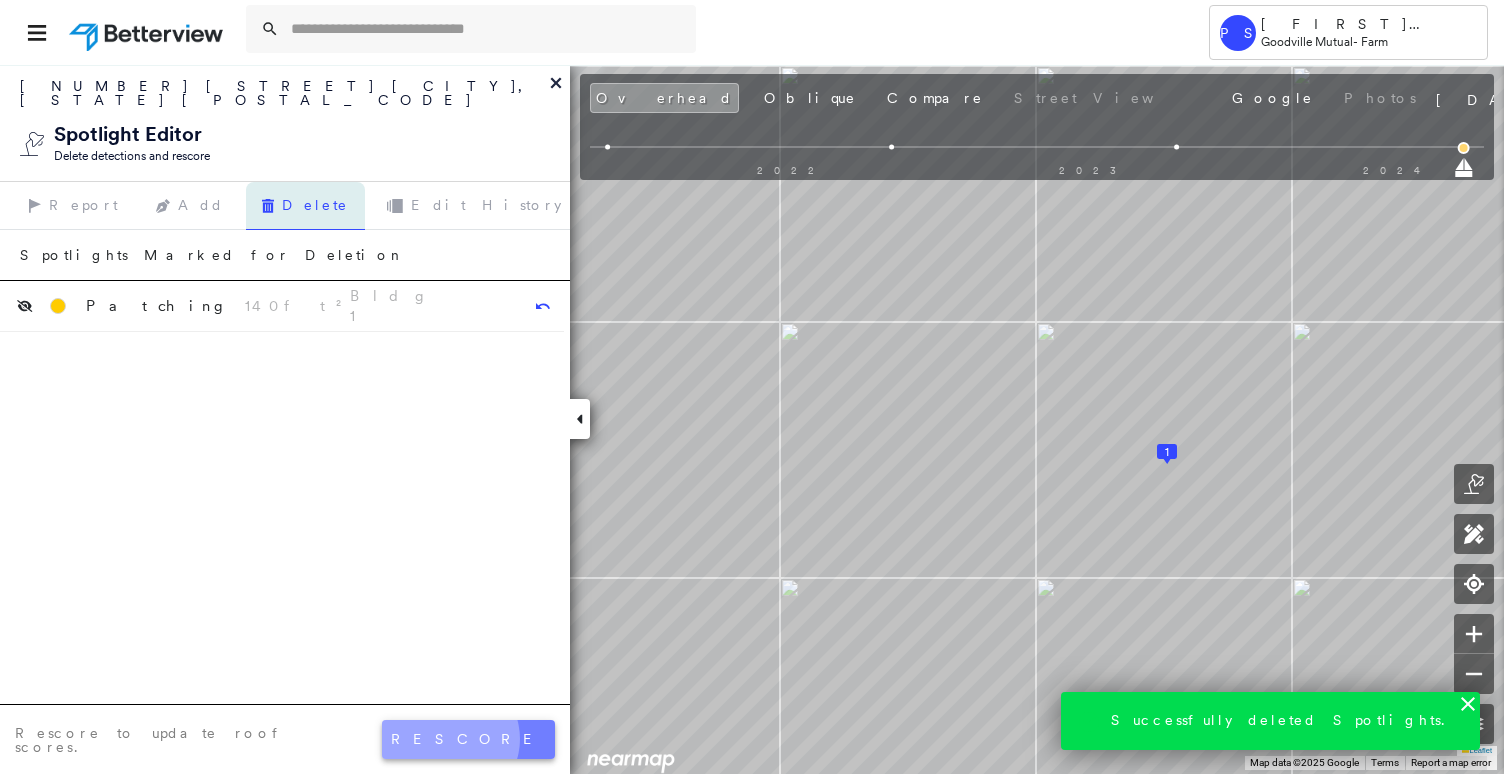 click on "rescore" at bounding box center [468, 739] 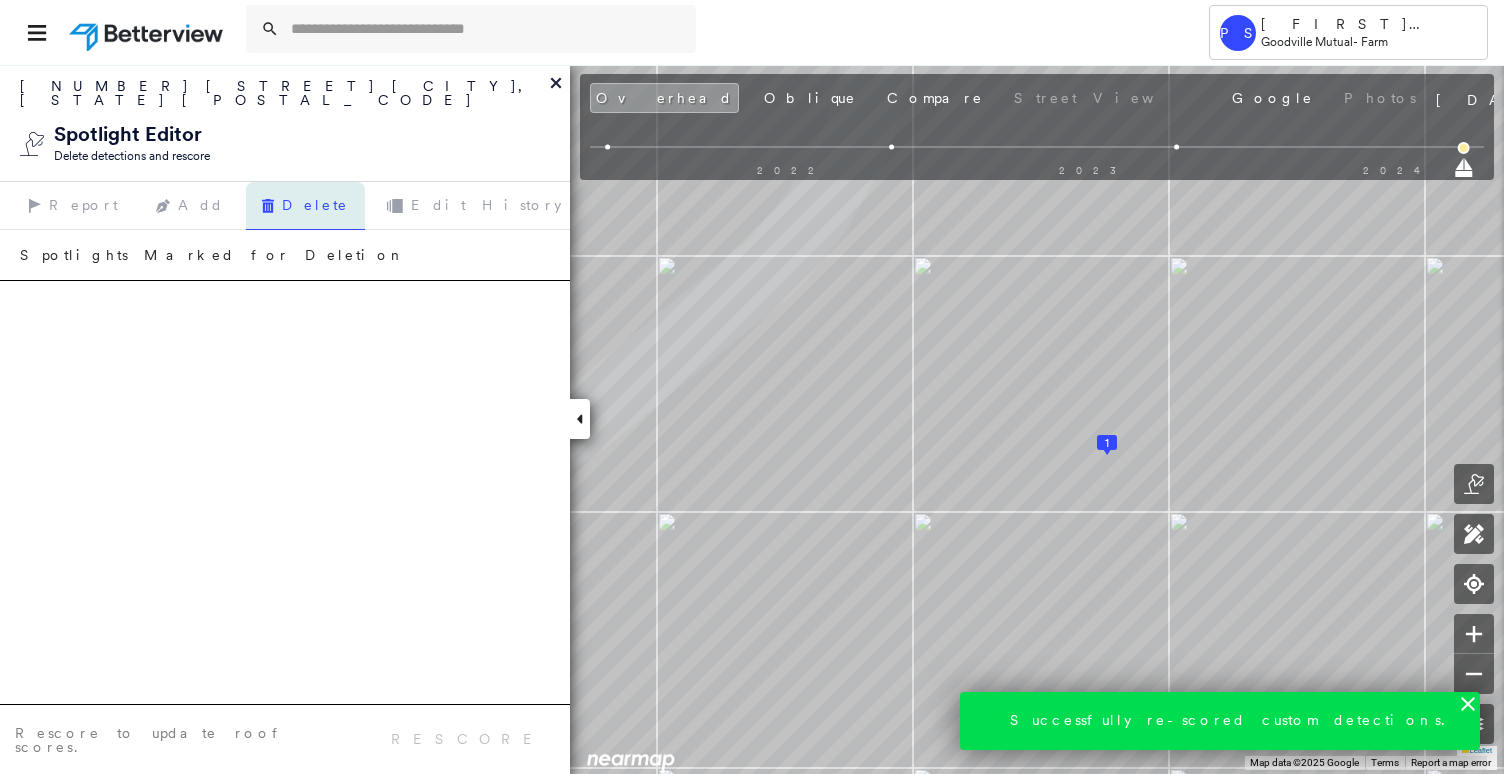 click 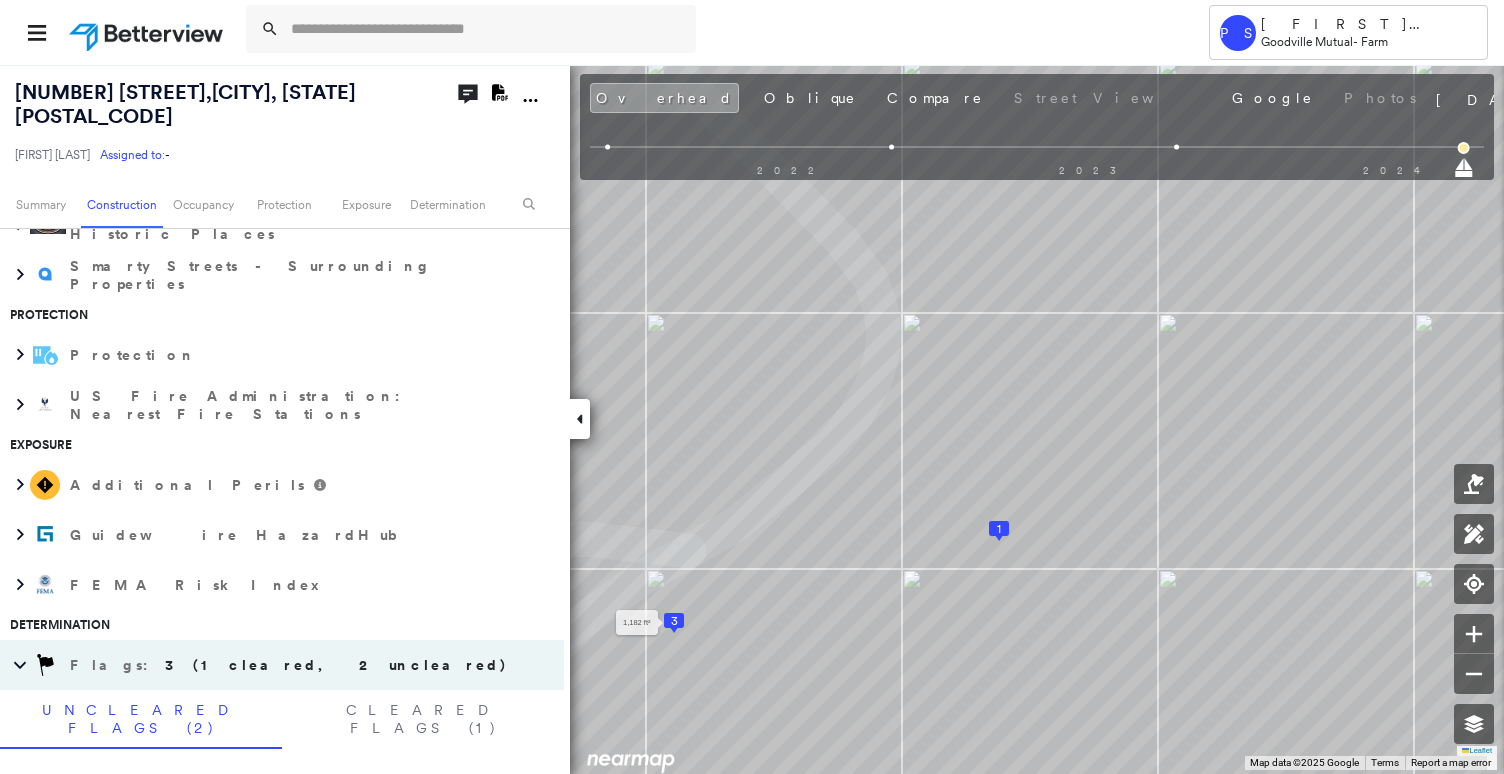 scroll, scrollTop: 1000, scrollLeft: 0, axis: vertical 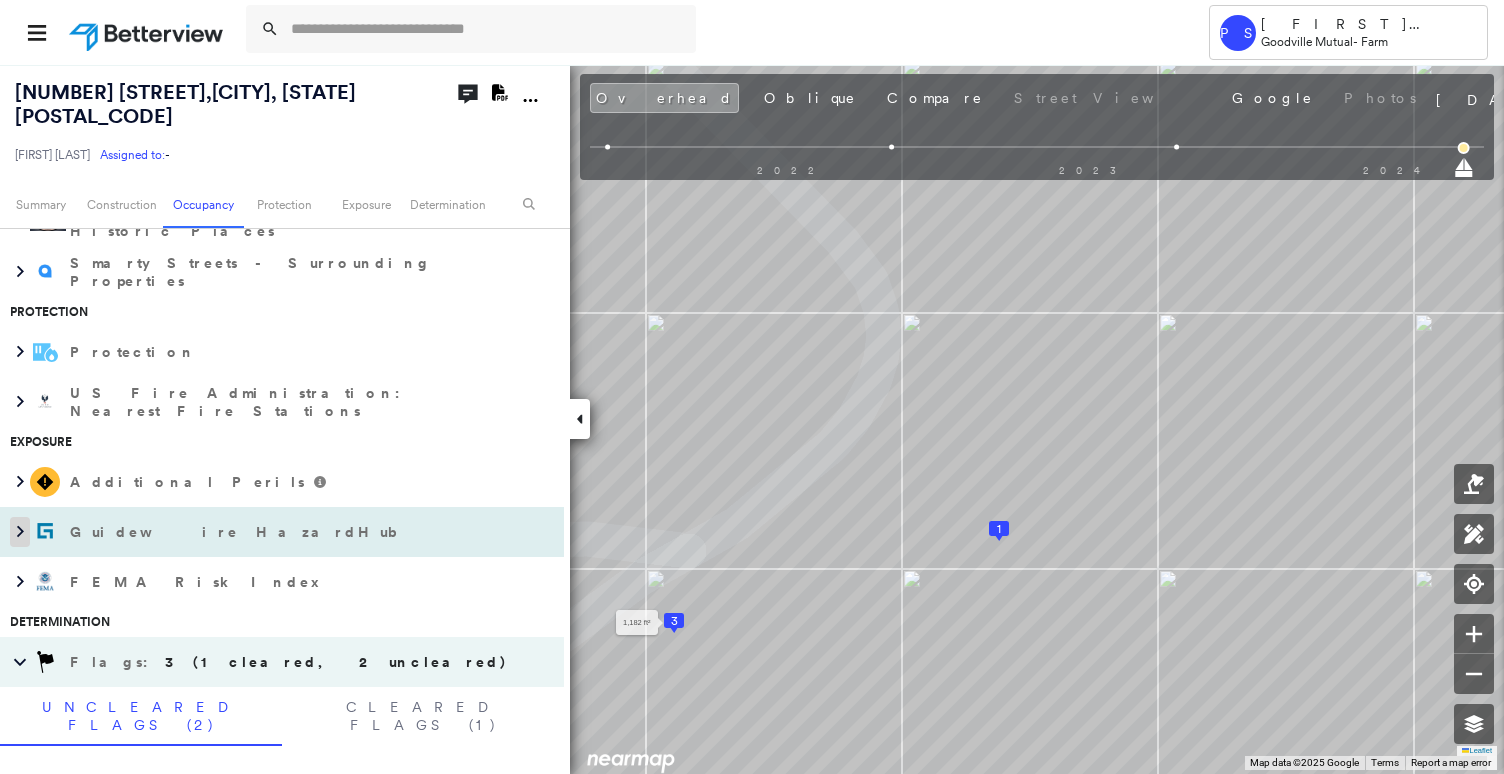 click 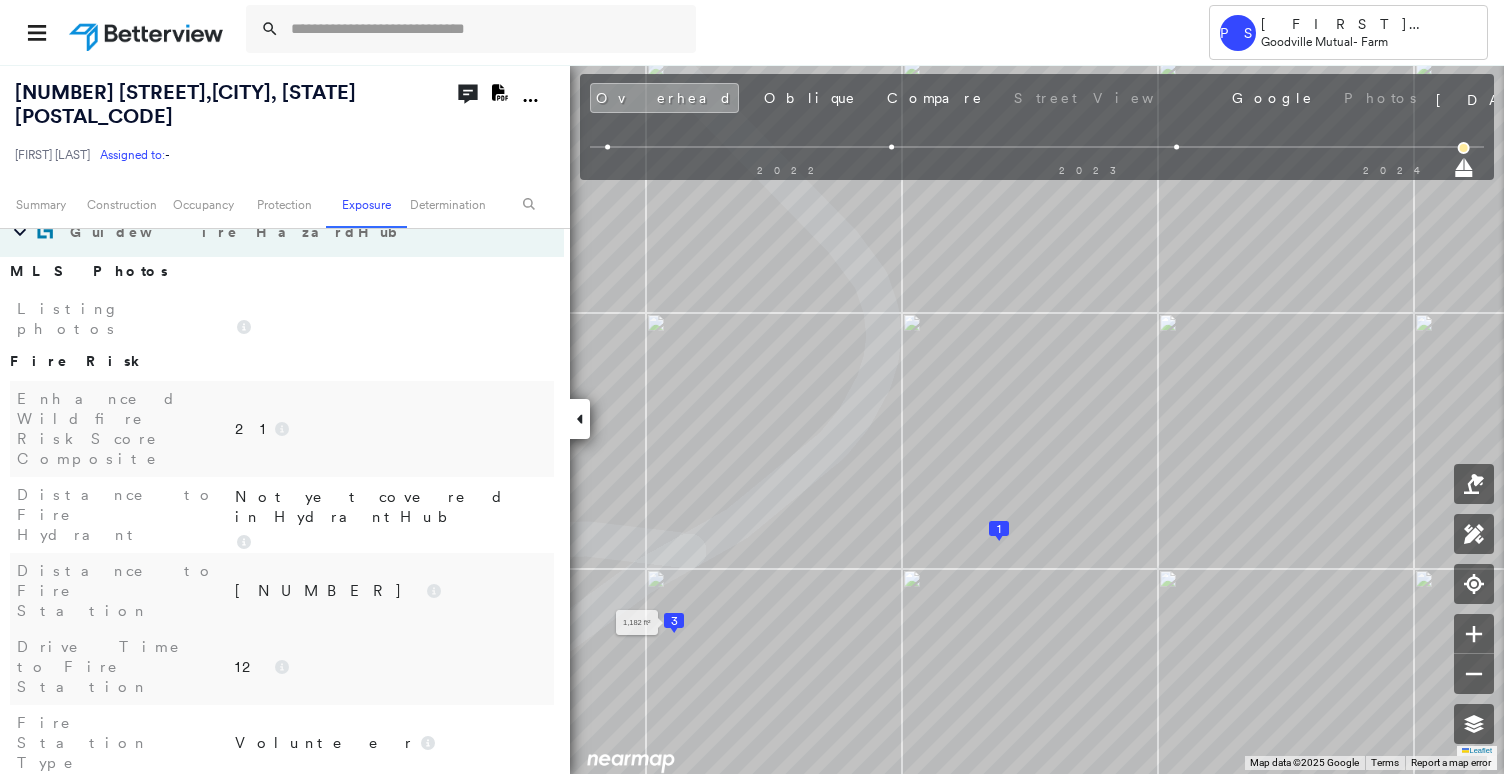 scroll, scrollTop: 1400, scrollLeft: 0, axis: vertical 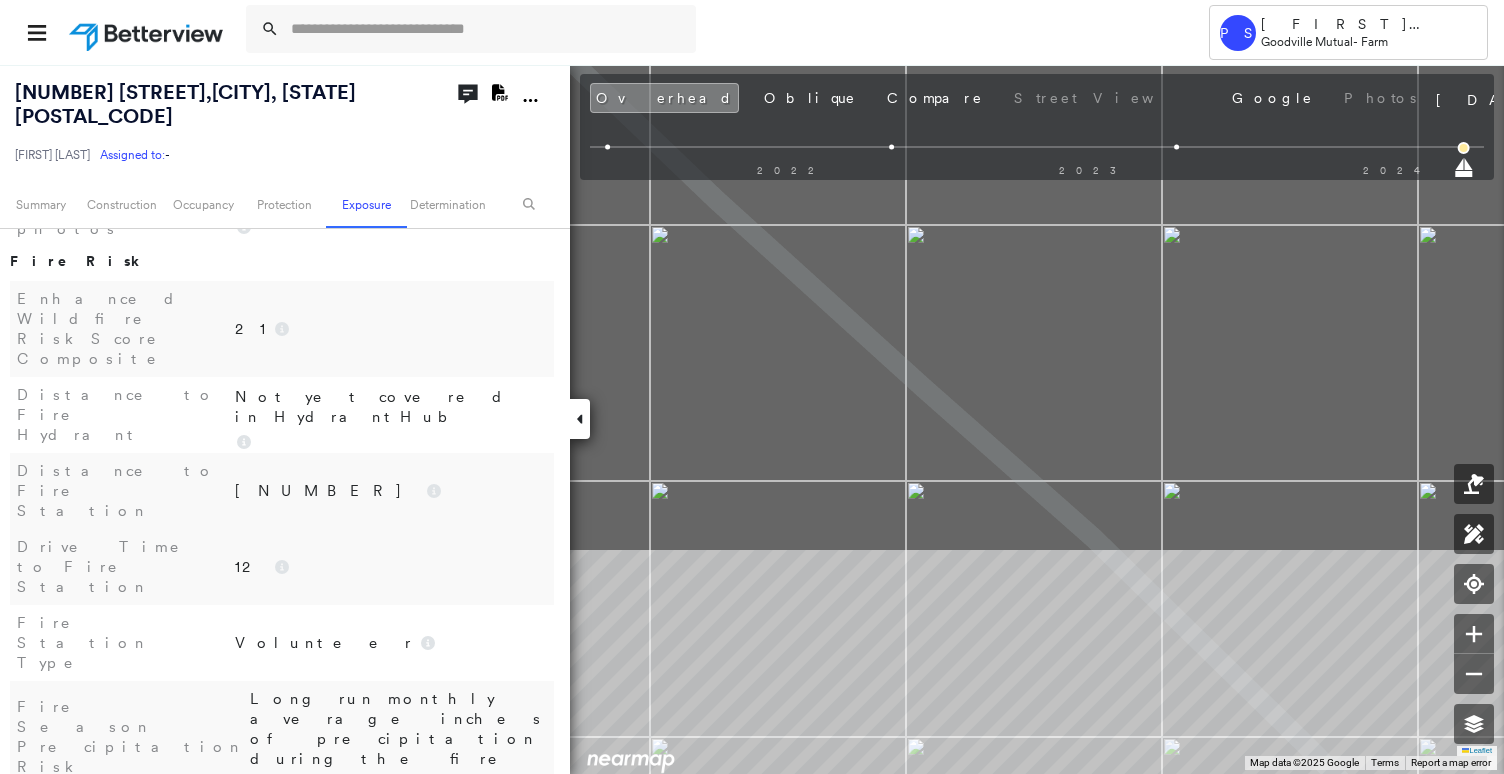click on "Tower PS [LAST] [COMPANY] - [NUMBER] [STREET] , [CITY], [STATE] [POSTAL_CODE] [FIRST] [LAST] Assigned to: - Assigned to: - [FIRST] [LAST] Assigned to: - Open Comments Download PDF Report Summary Construction Occupancy Protection Exposure Determination Overhead Obliques Street View Roof Spotlight™ Index : [PERCENTAGE] out of 100 0 100 25 50 75 1 3 2 Building Roof Scores 3 Buildings Policy Information : [FIRST] [LAST] Flags : 3 (1 cleared, 2 uncleared) Assessment Owner Occupied : Owner-occupied property (SFR/Condo) Construction Roof Spotlights : Rust, Staining, Overhang, Chimney Property Features : Car, Boat, Water Hazard Roof Size & Shape : 3 buildings Assessor and MLS Details Property Lookup Occupancy Ownership Place Detail Google - Places National Registry of Historic Places Smarty Streets - Surrounding Properties Protection Protection US Fire Administration: Nearest Fire Stations Exposure Additional Perils Guidewire HazardHub MLS Photos Listing photos Fire Risk Enhanced Wildfire Risk Score Composite 21" at bounding box center (752, 387) 